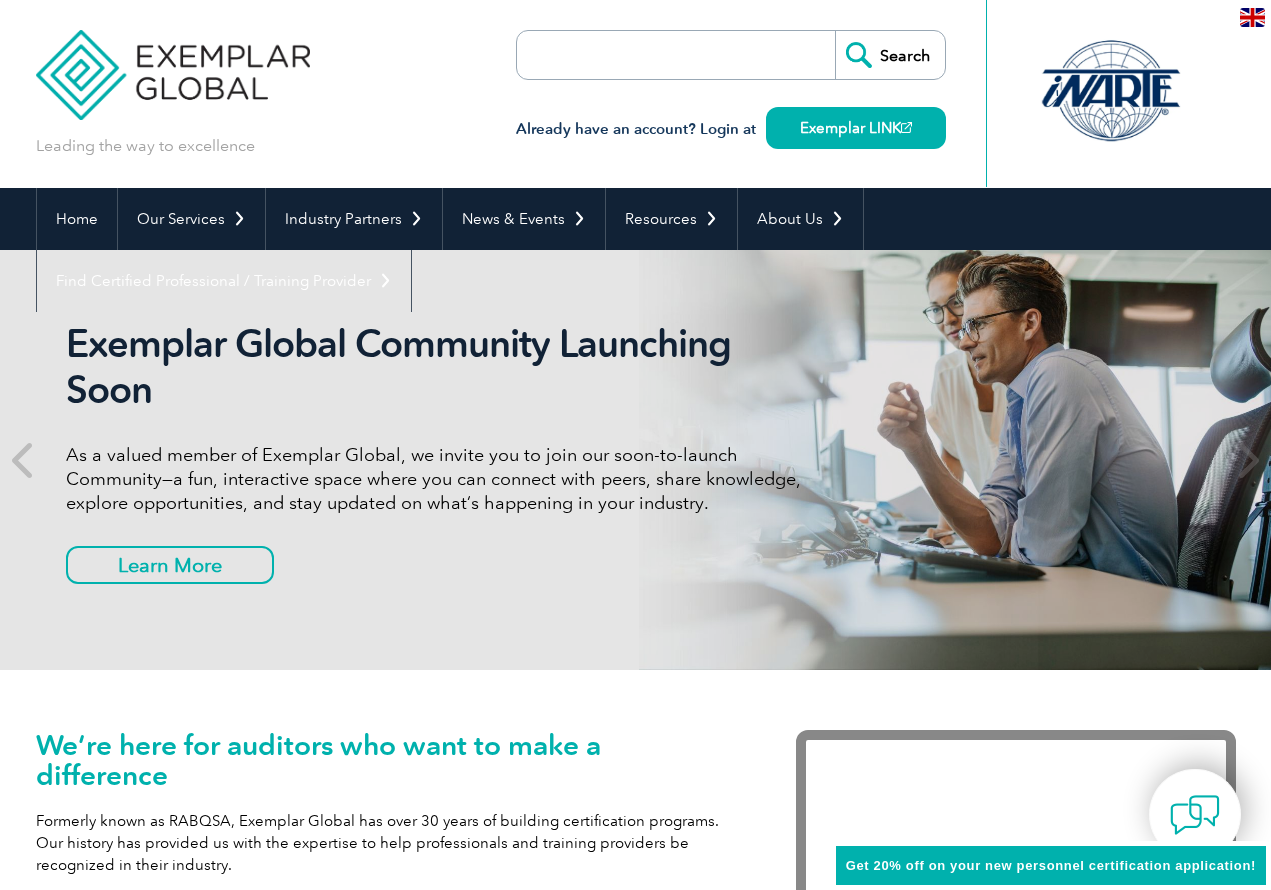 click at bounding box center (632, 55) 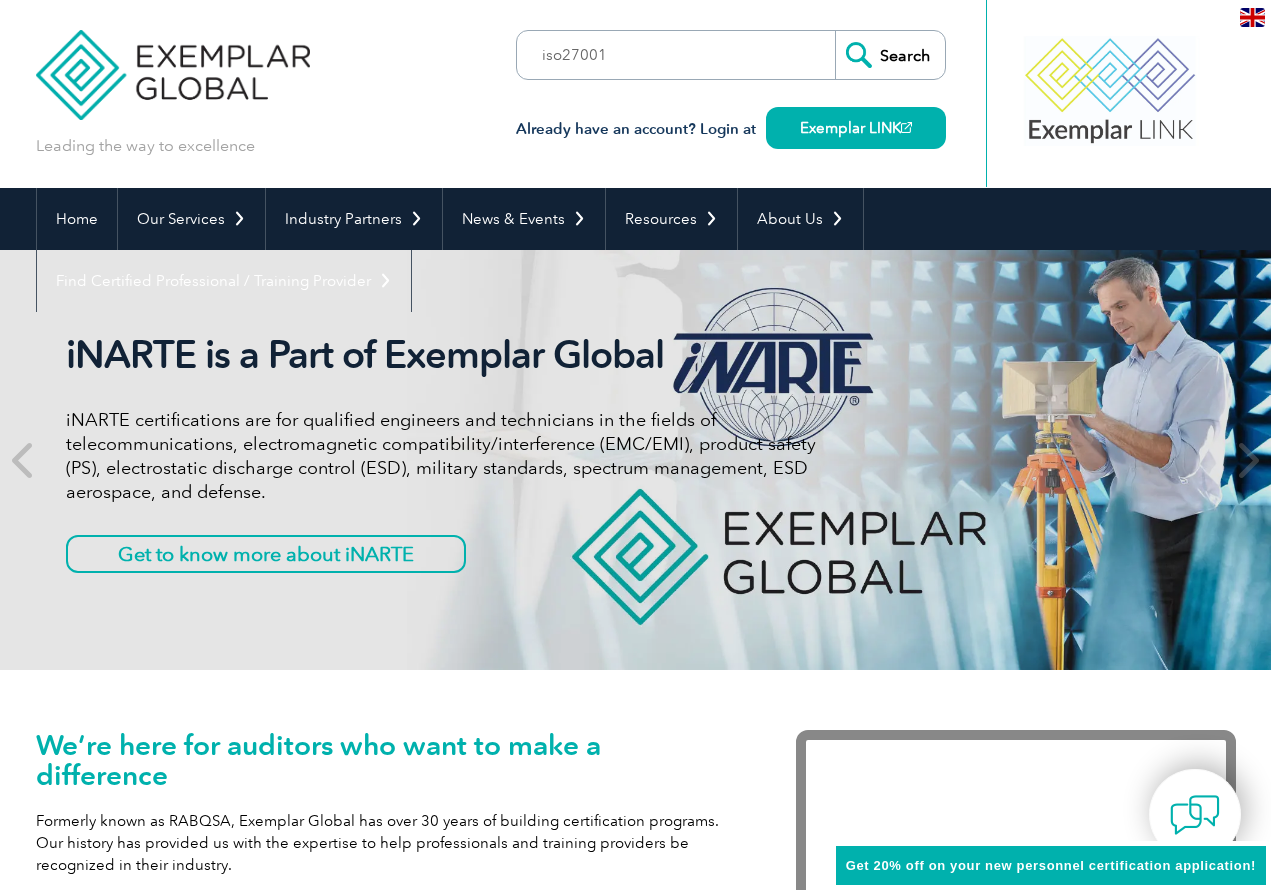 type on "iso27001" 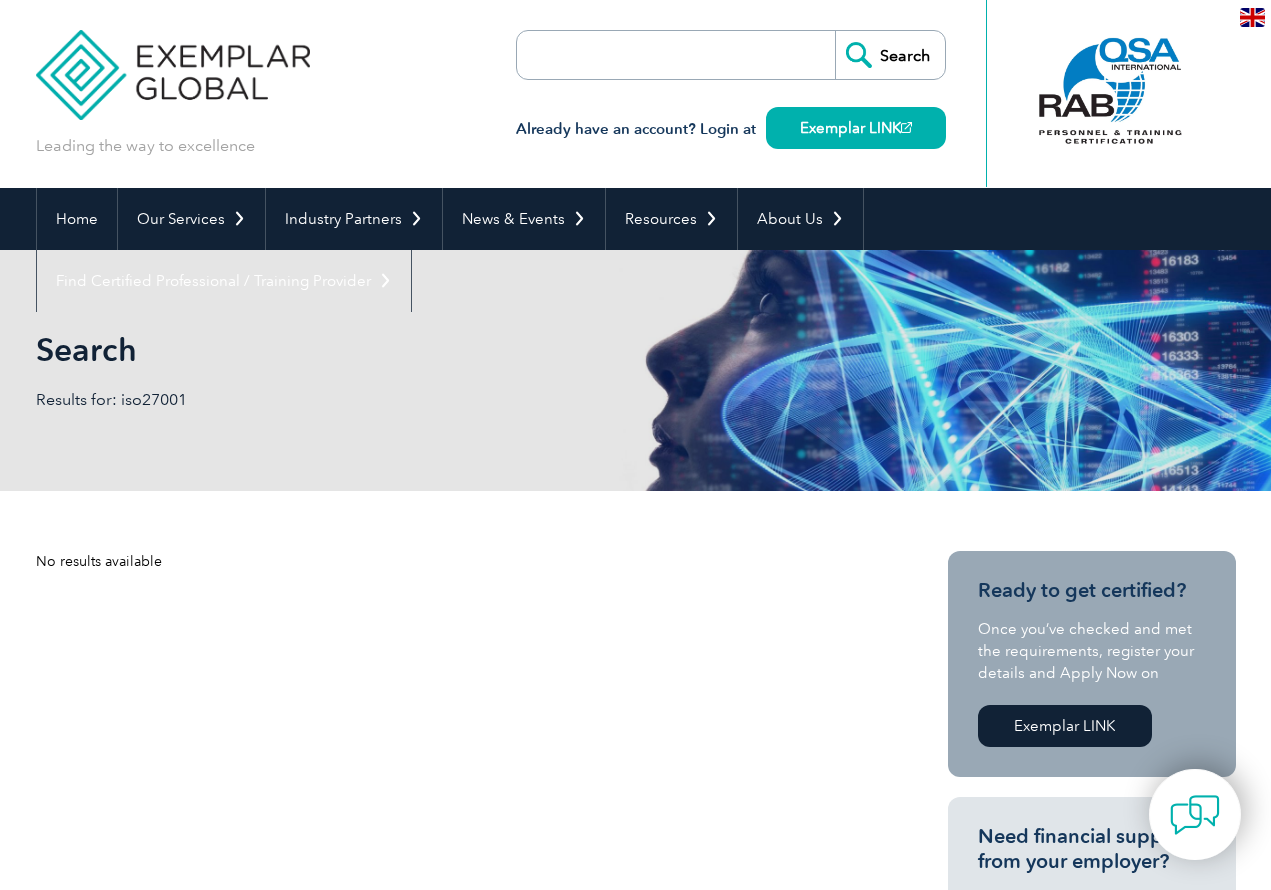 scroll, scrollTop: 0, scrollLeft: 0, axis: both 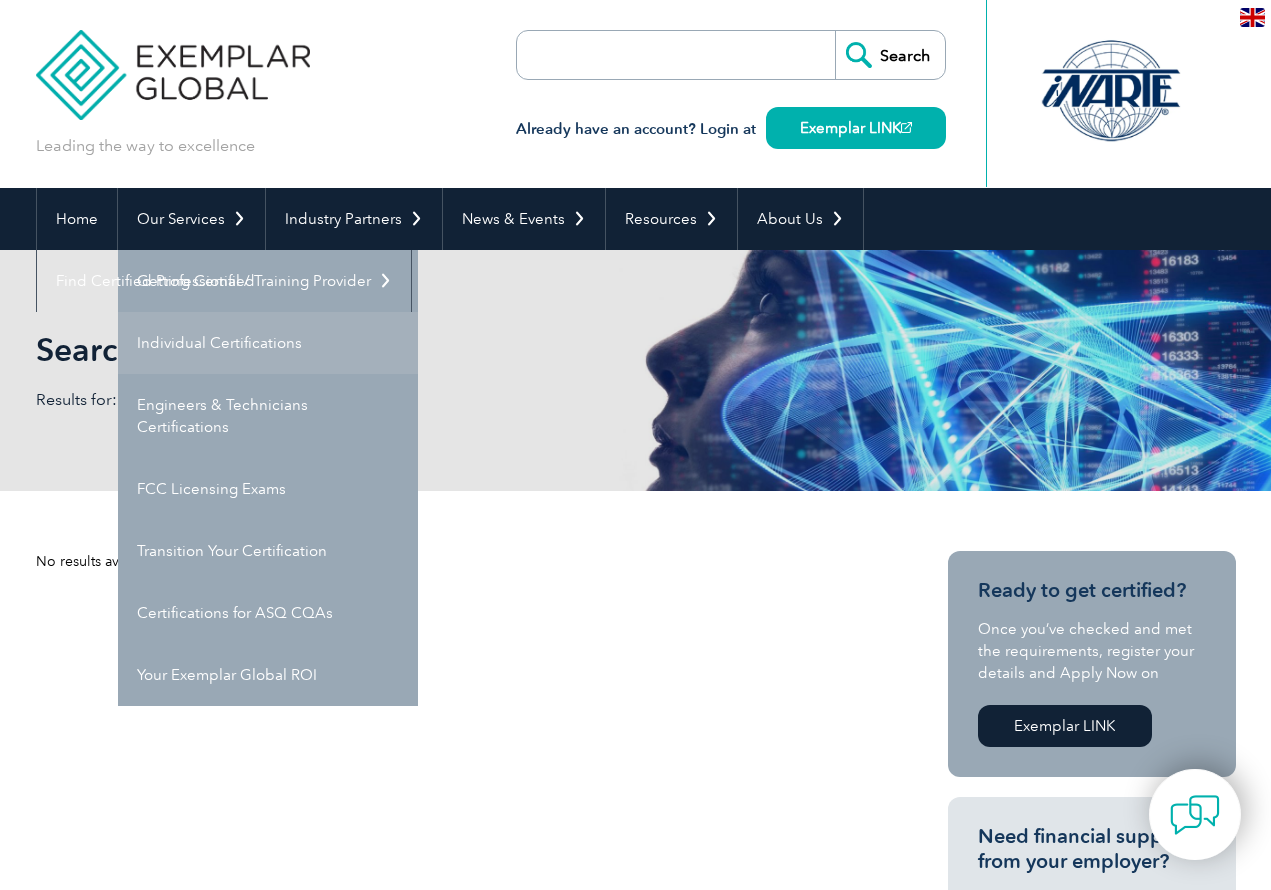 click on "Individual Certifications" at bounding box center (268, 343) 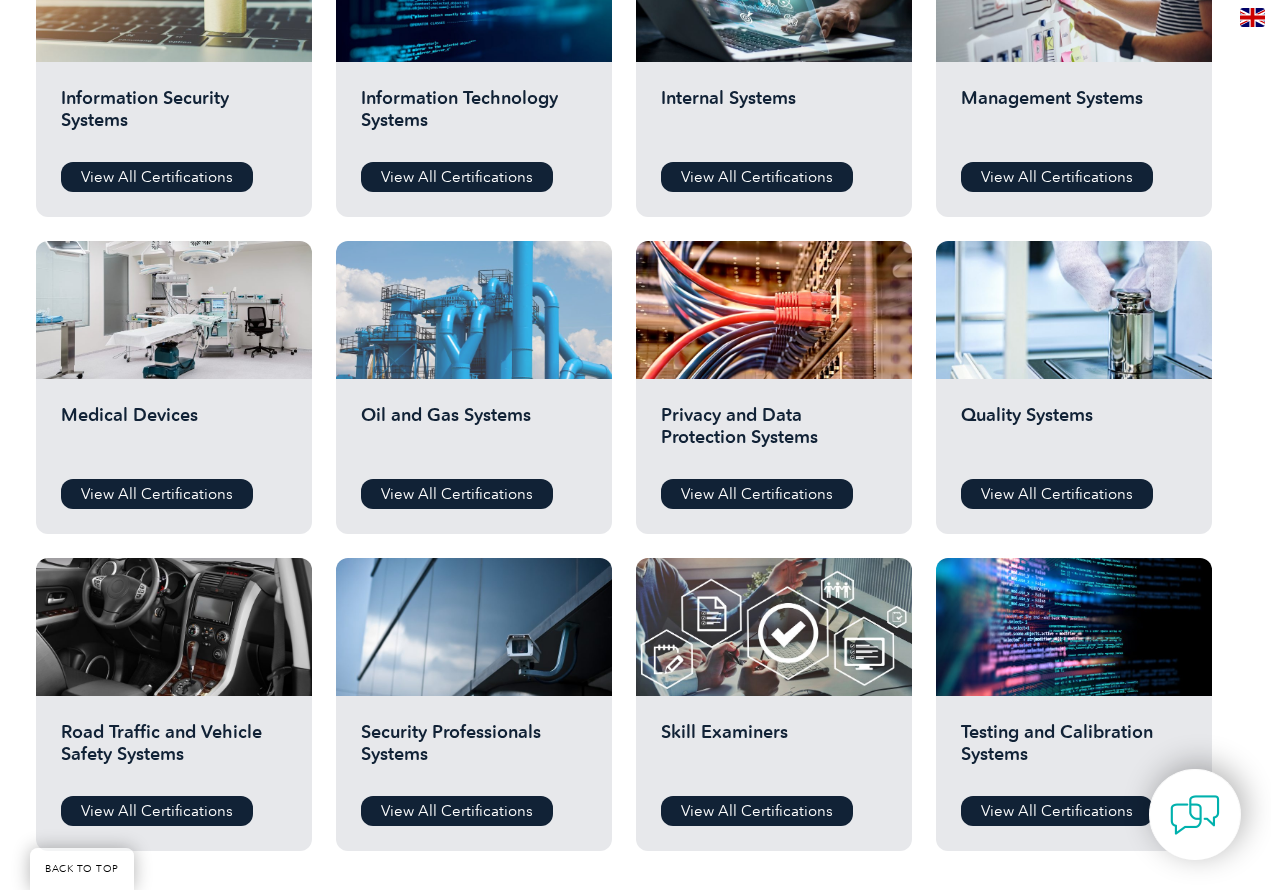 scroll, scrollTop: 1200, scrollLeft: 0, axis: vertical 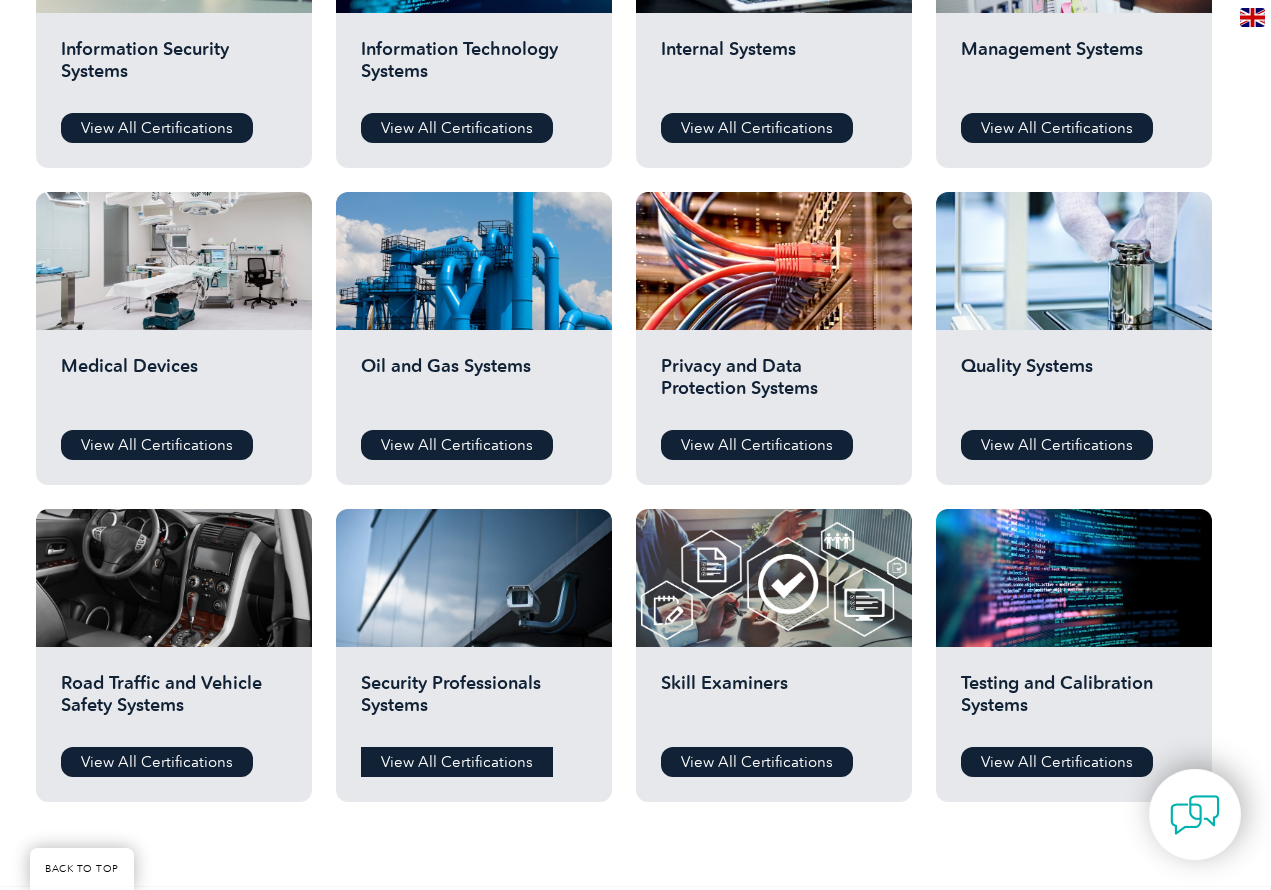 click on "View All Certifications" at bounding box center [457, 762] 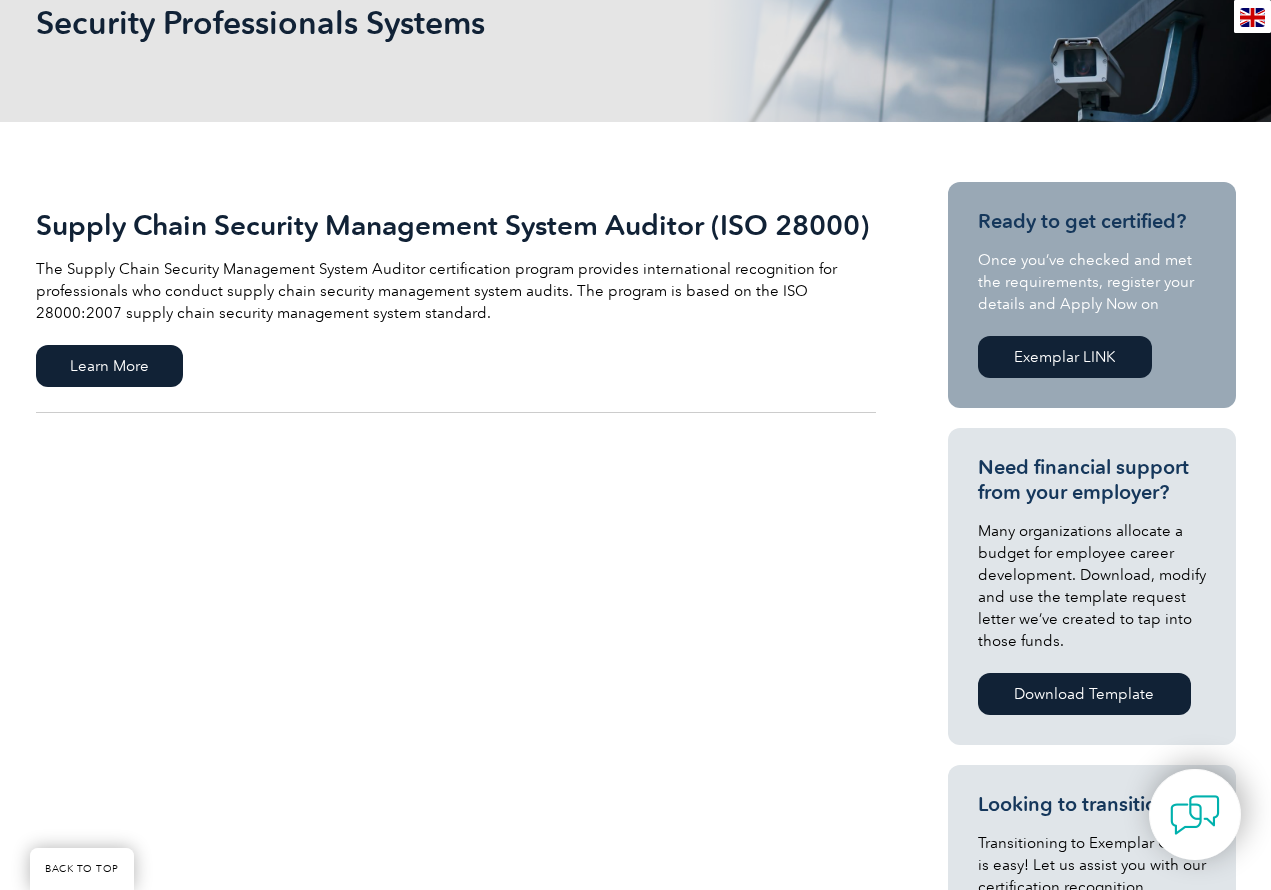 scroll, scrollTop: 0, scrollLeft: 0, axis: both 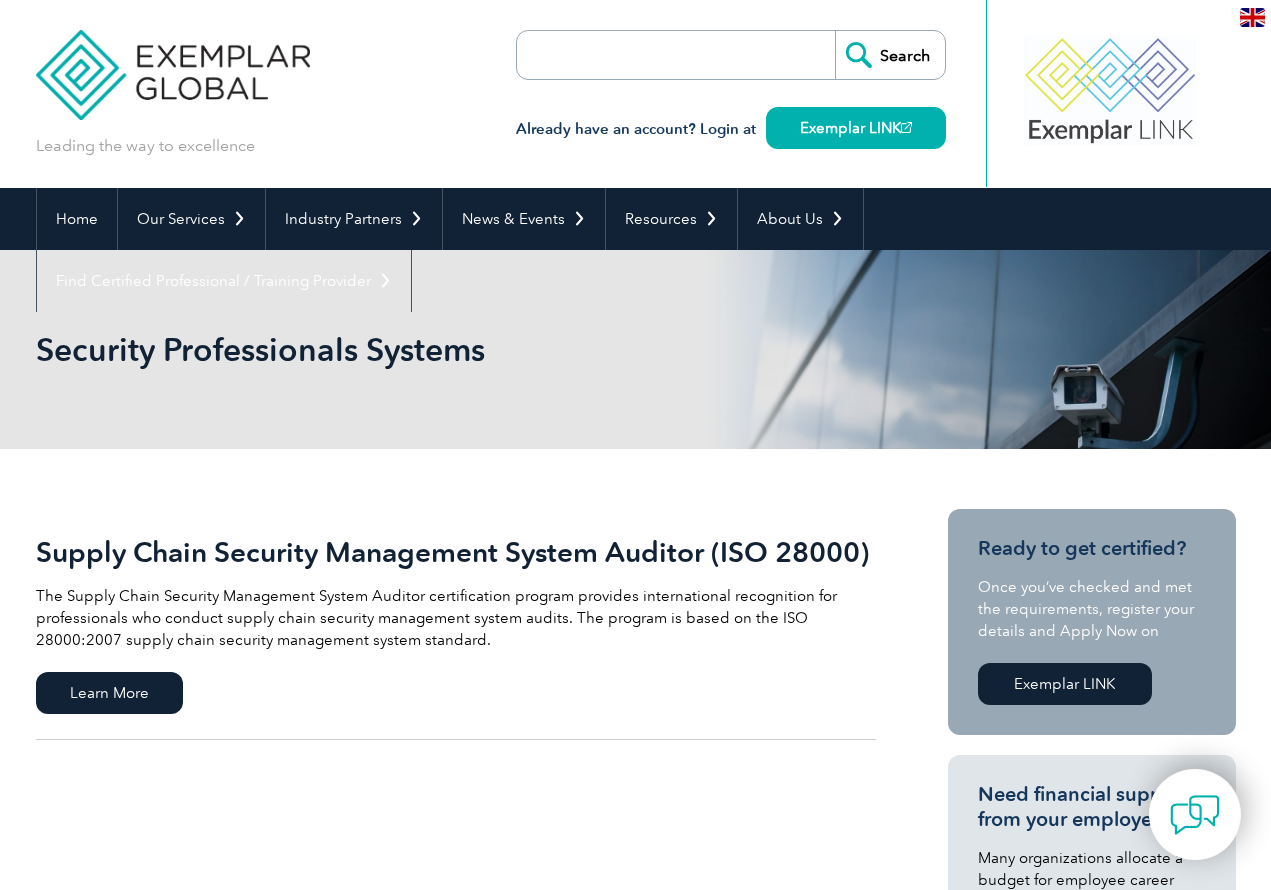 click at bounding box center [632, 55] 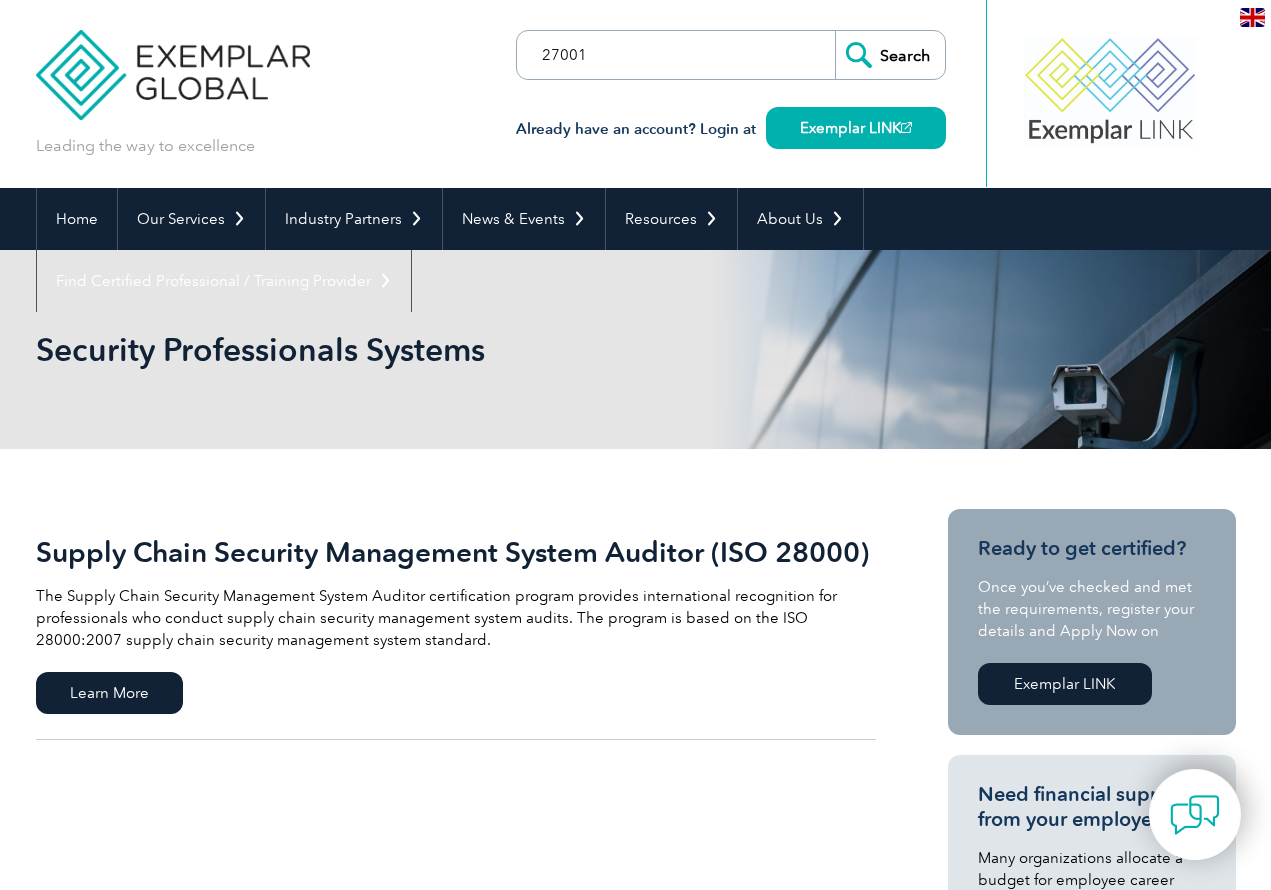 type on "27001" 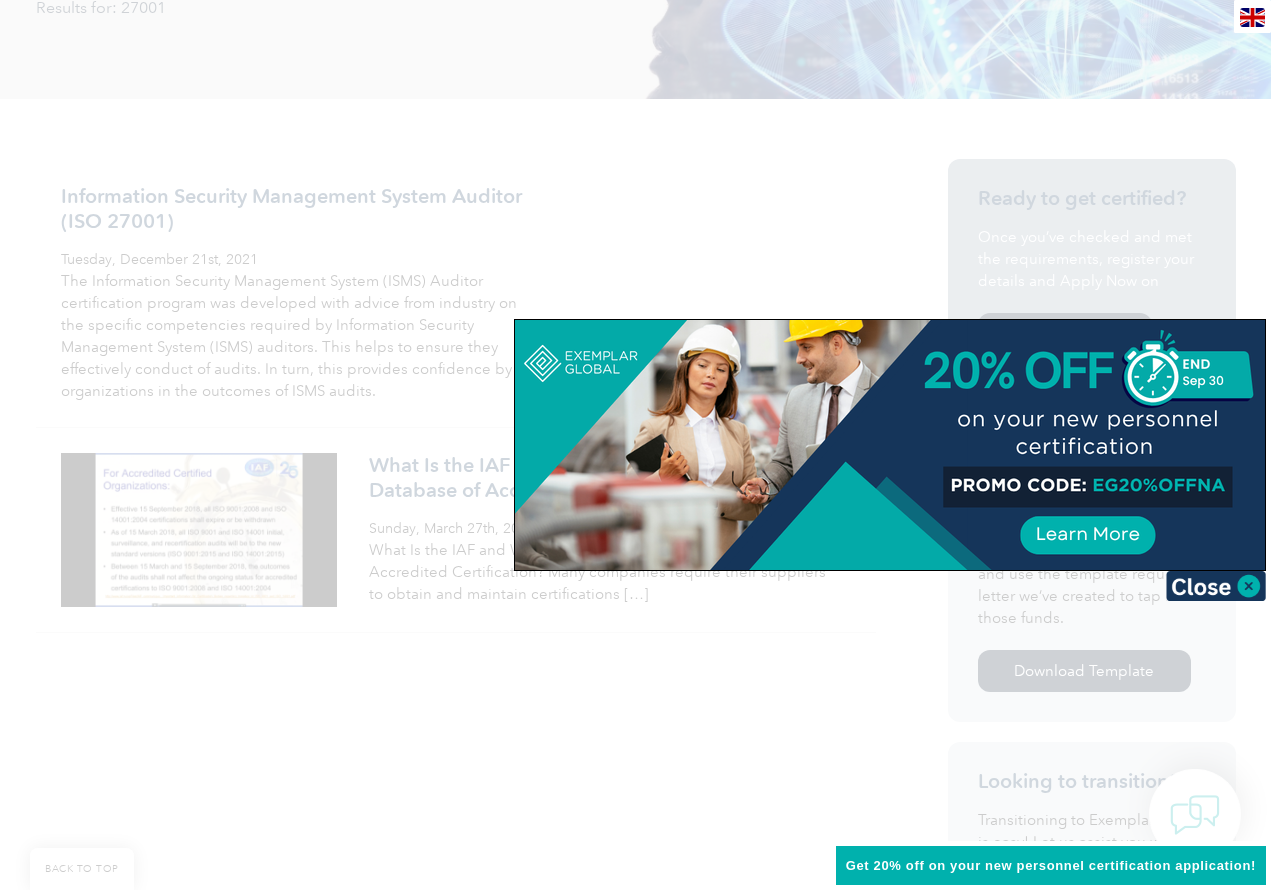 scroll, scrollTop: 400, scrollLeft: 0, axis: vertical 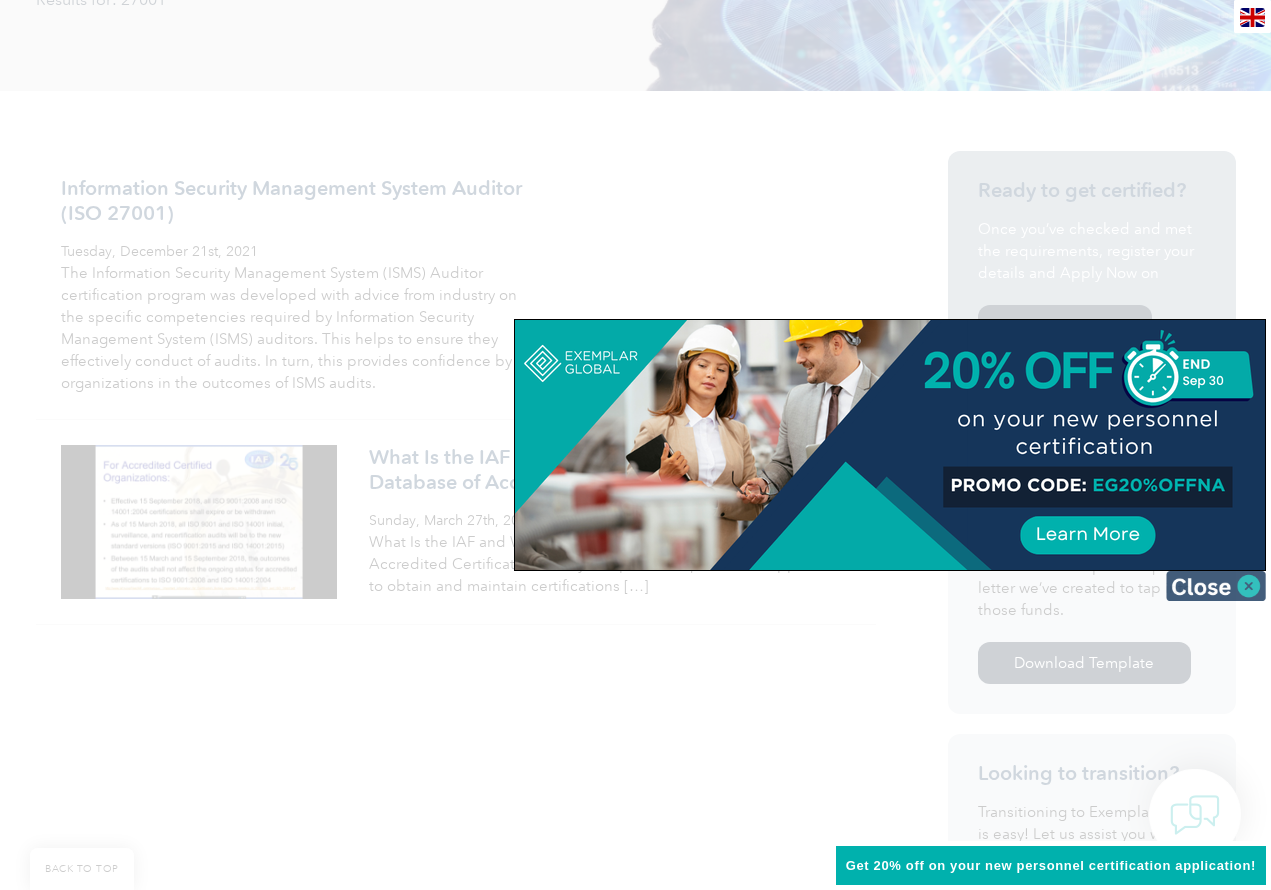 click at bounding box center [1216, 586] 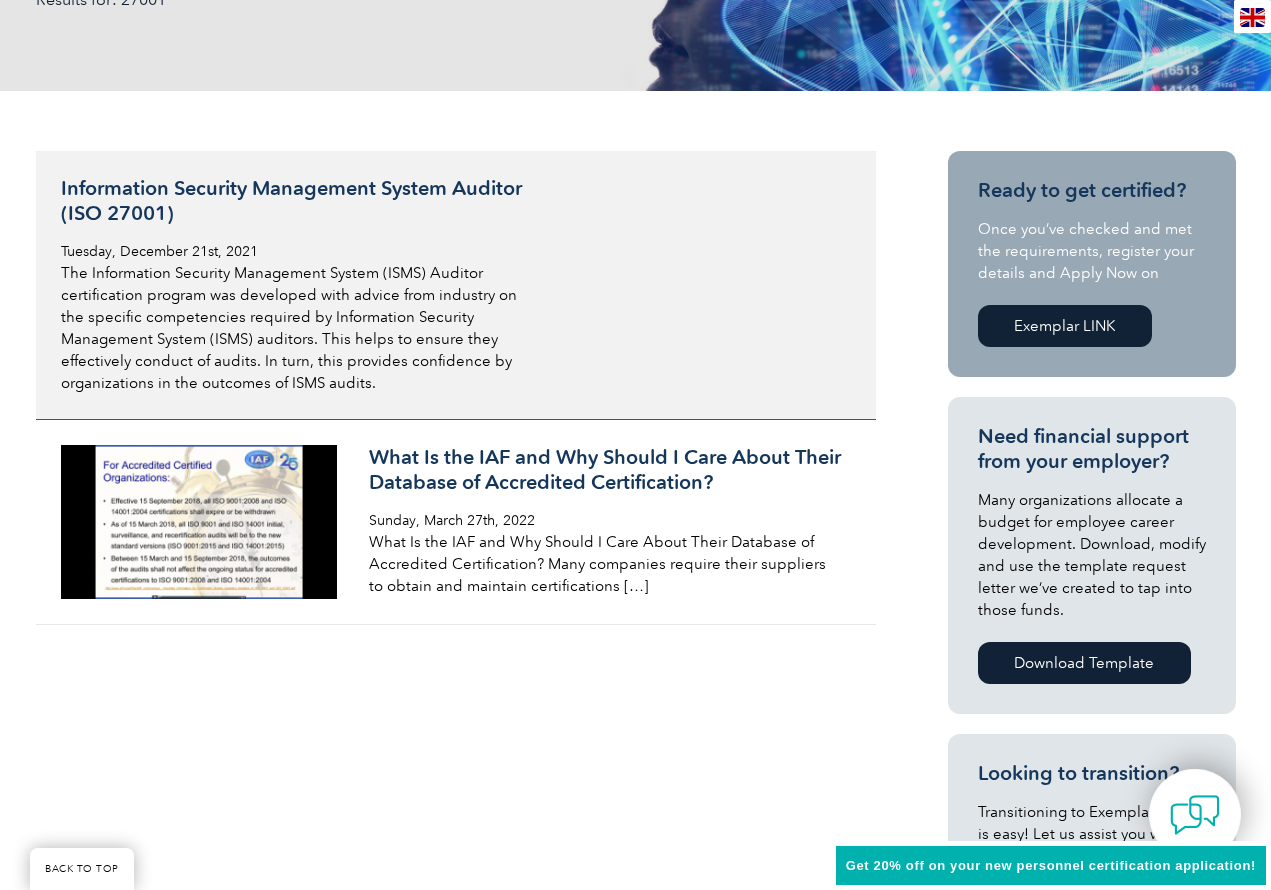 click on "Information Security Management System Auditor (ISO 27001)" at bounding box center [298, 201] 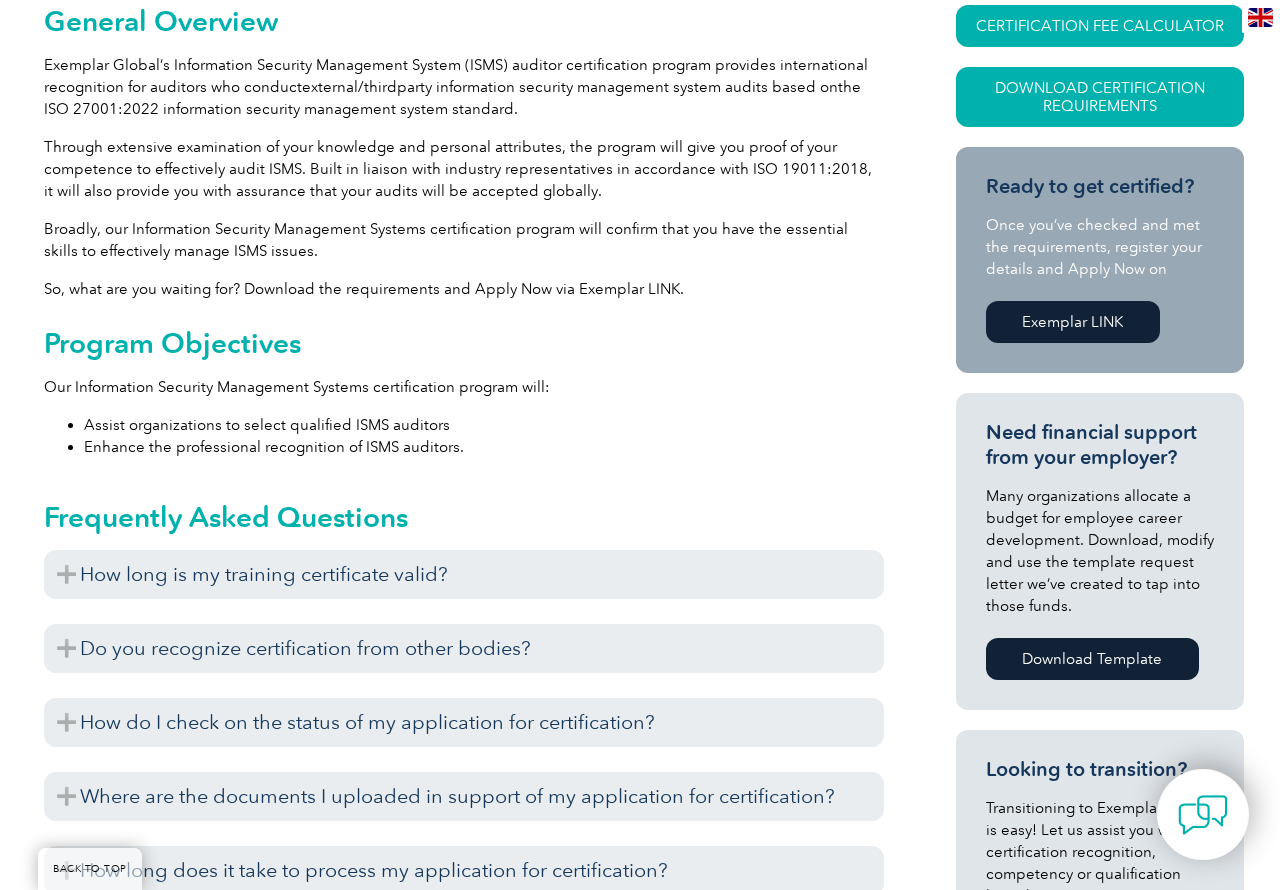 scroll, scrollTop: 497, scrollLeft: 0, axis: vertical 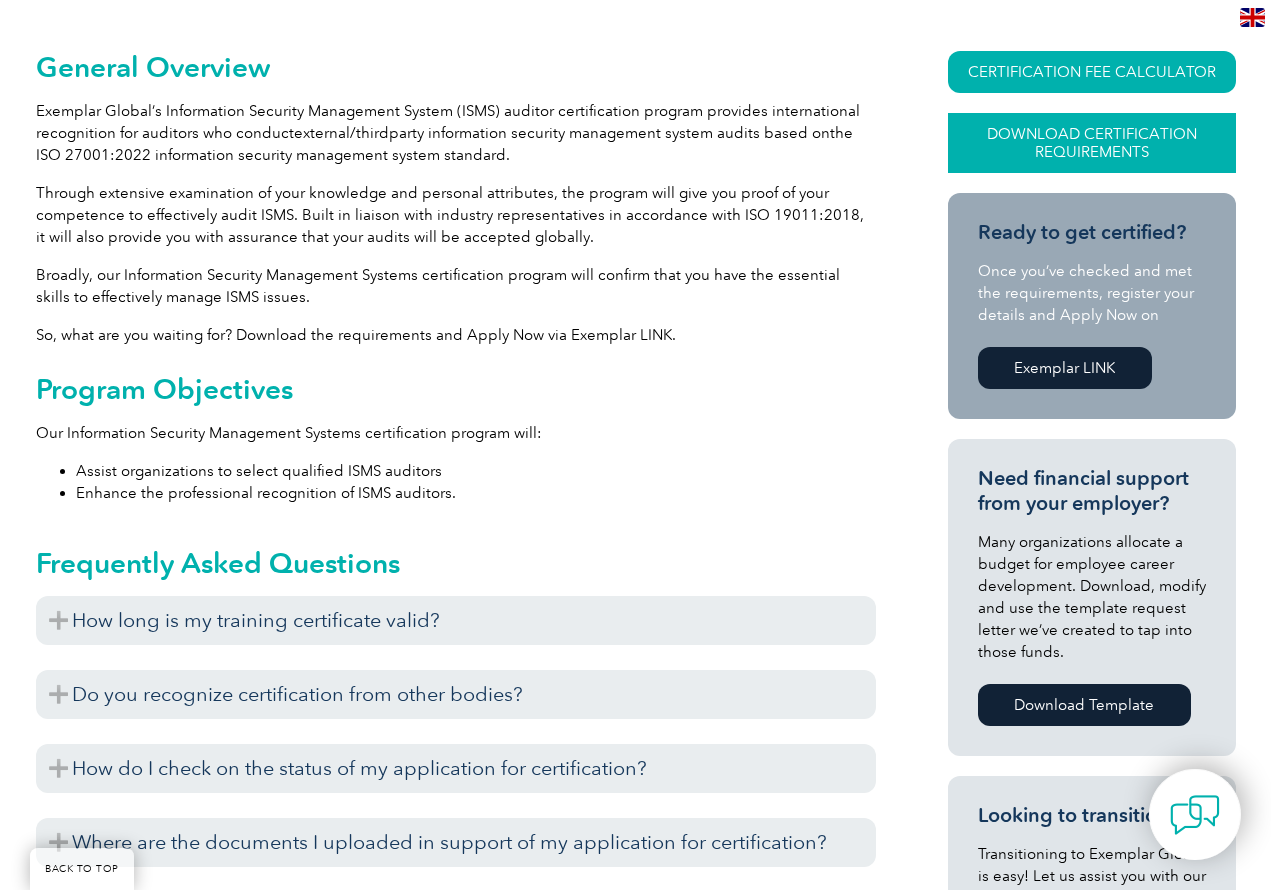 click on "Download Certification Requirements" at bounding box center (1092, 143) 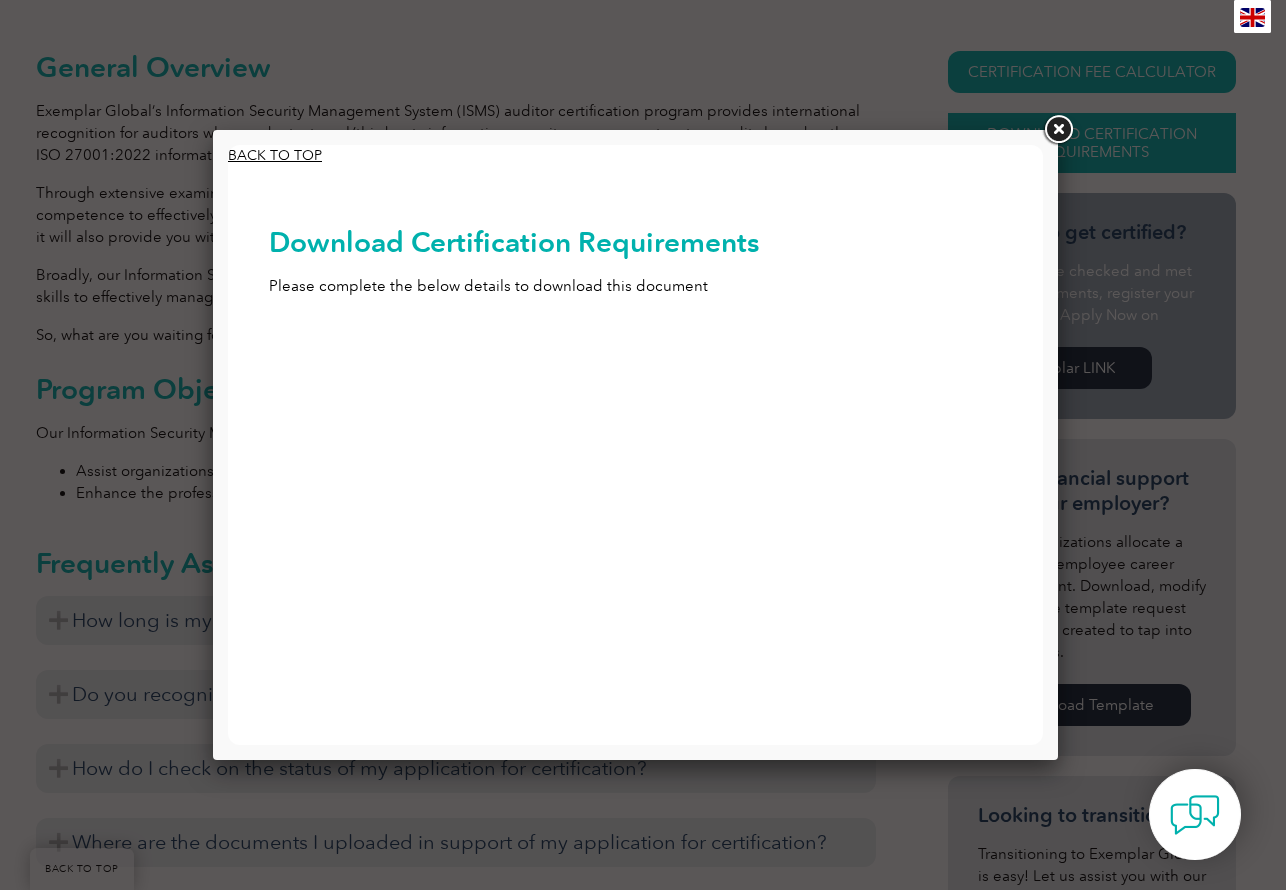 scroll, scrollTop: 0, scrollLeft: 0, axis: both 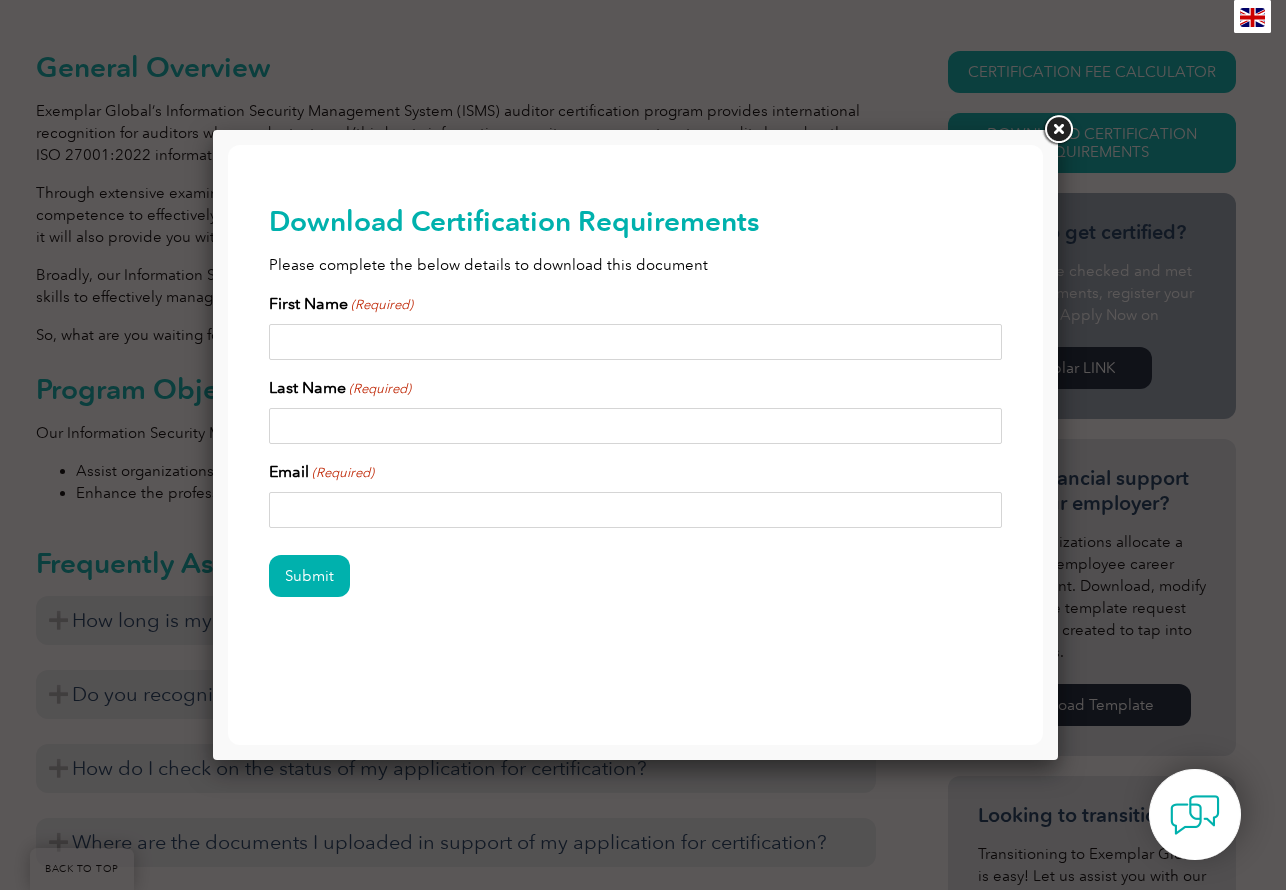 click on "Email (Required)" at bounding box center (636, 510) 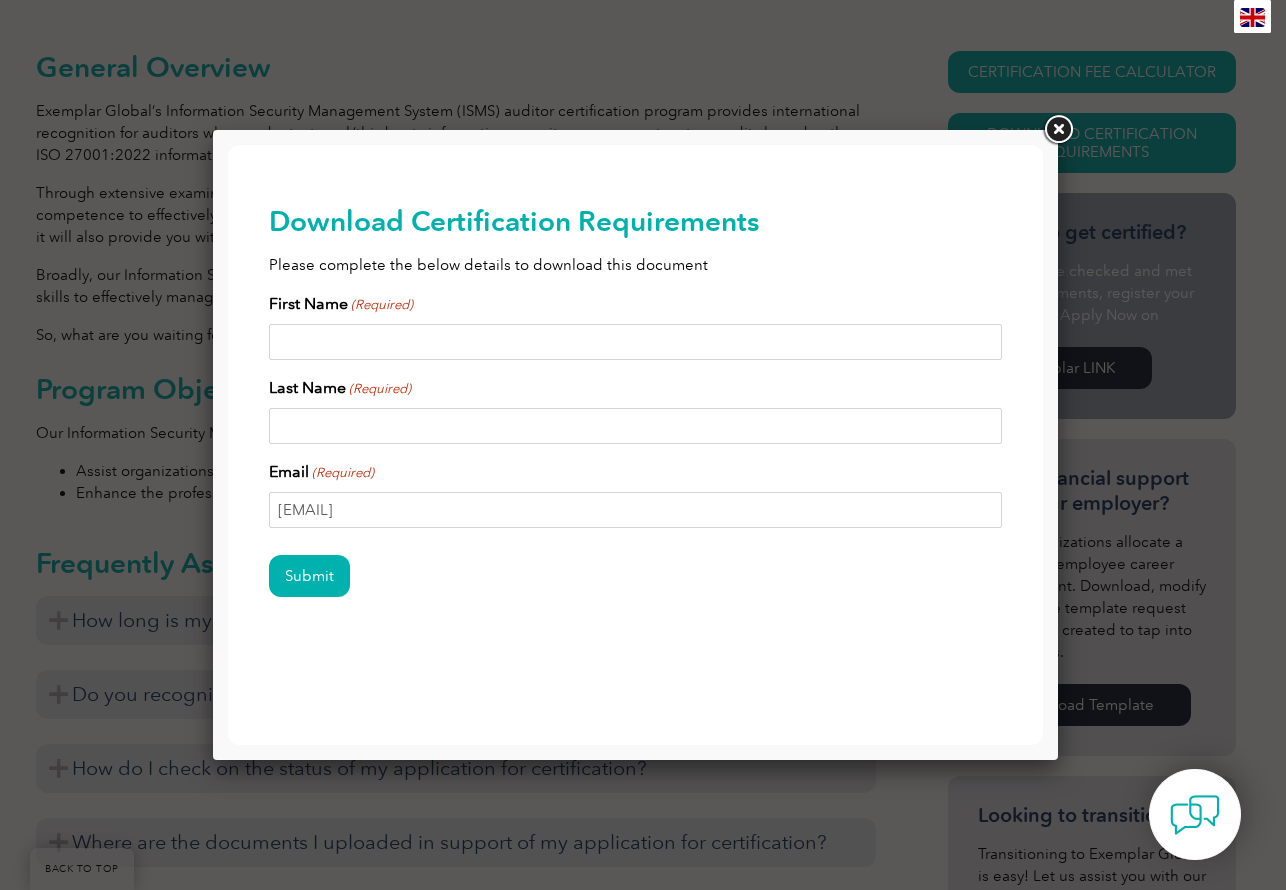 click on "Last Name (Required)" at bounding box center [636, 426] 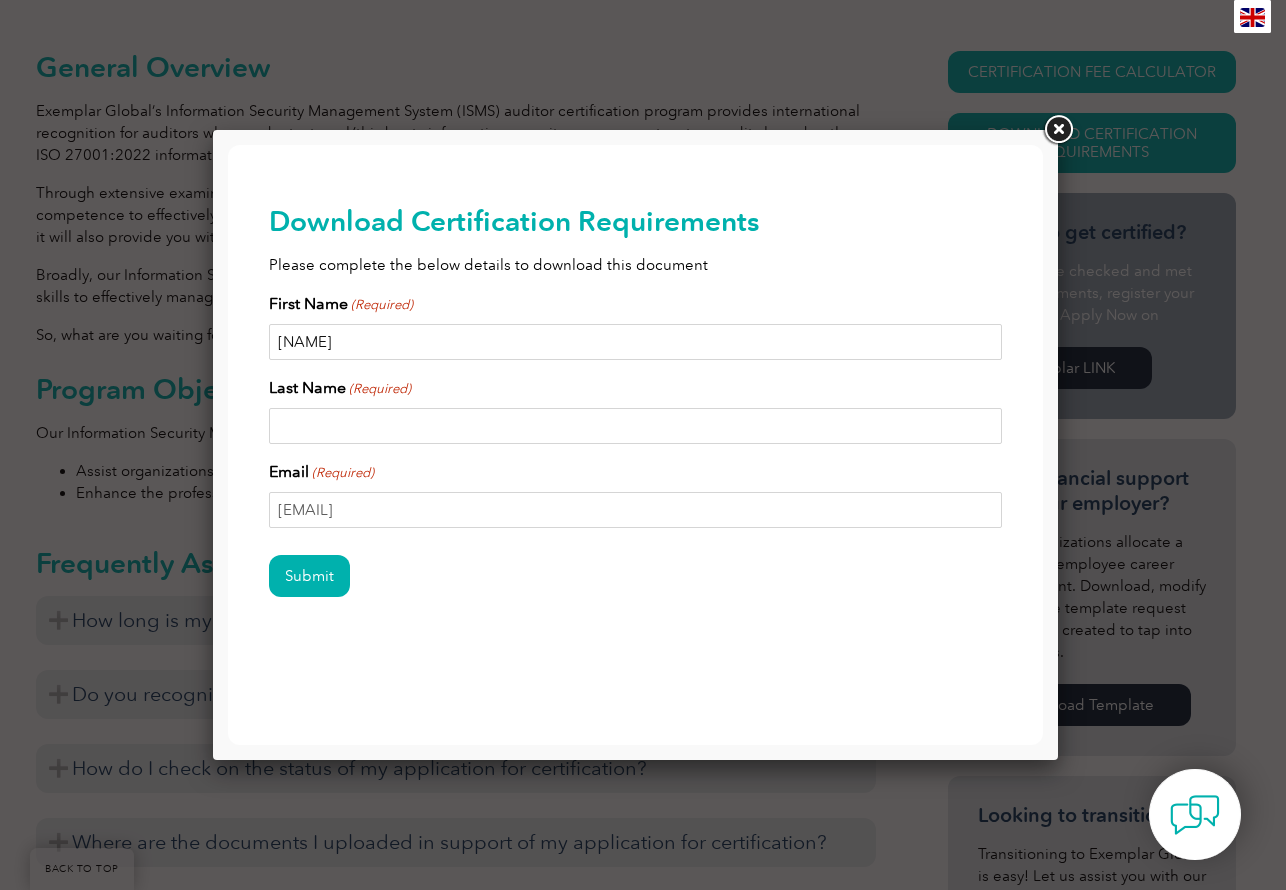 type on "kay" 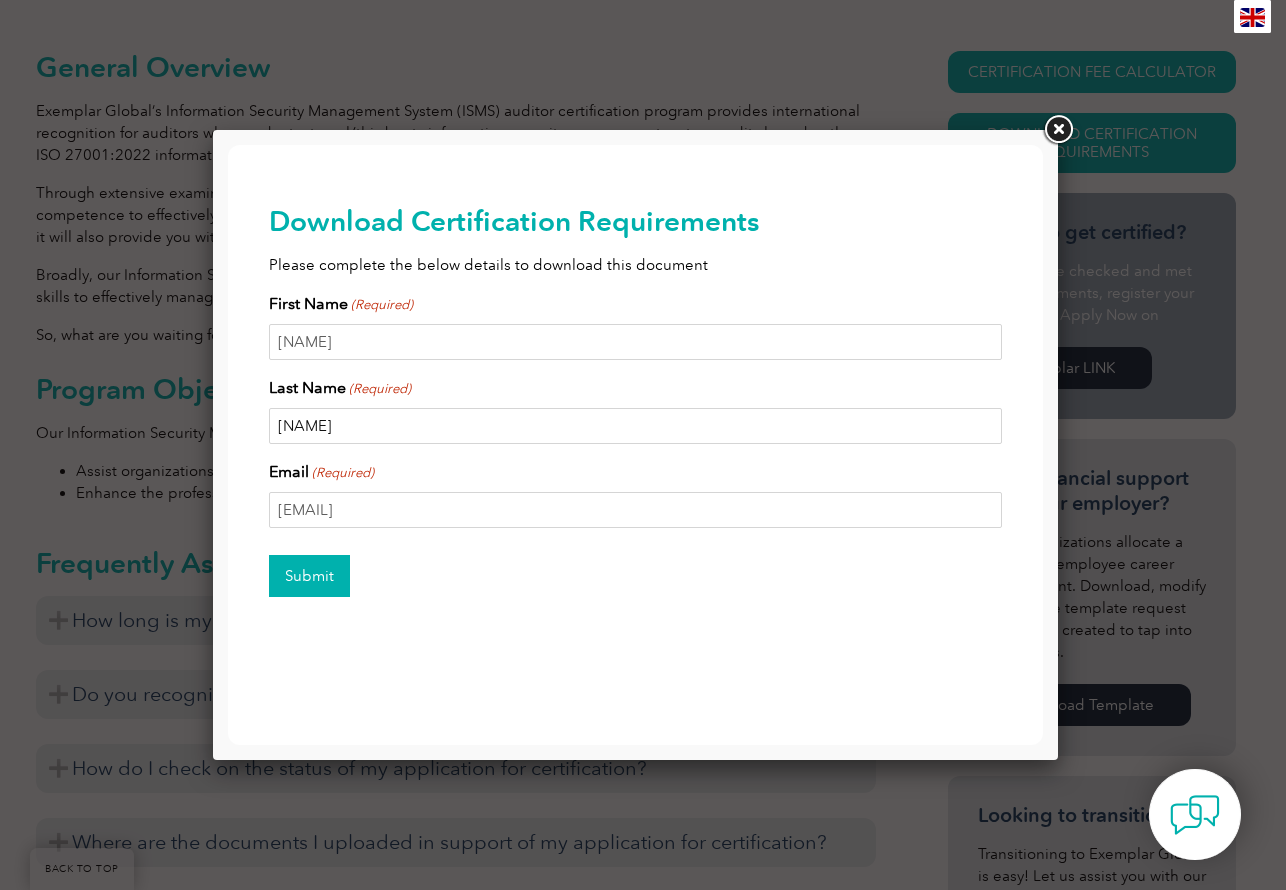 type on "tsang" 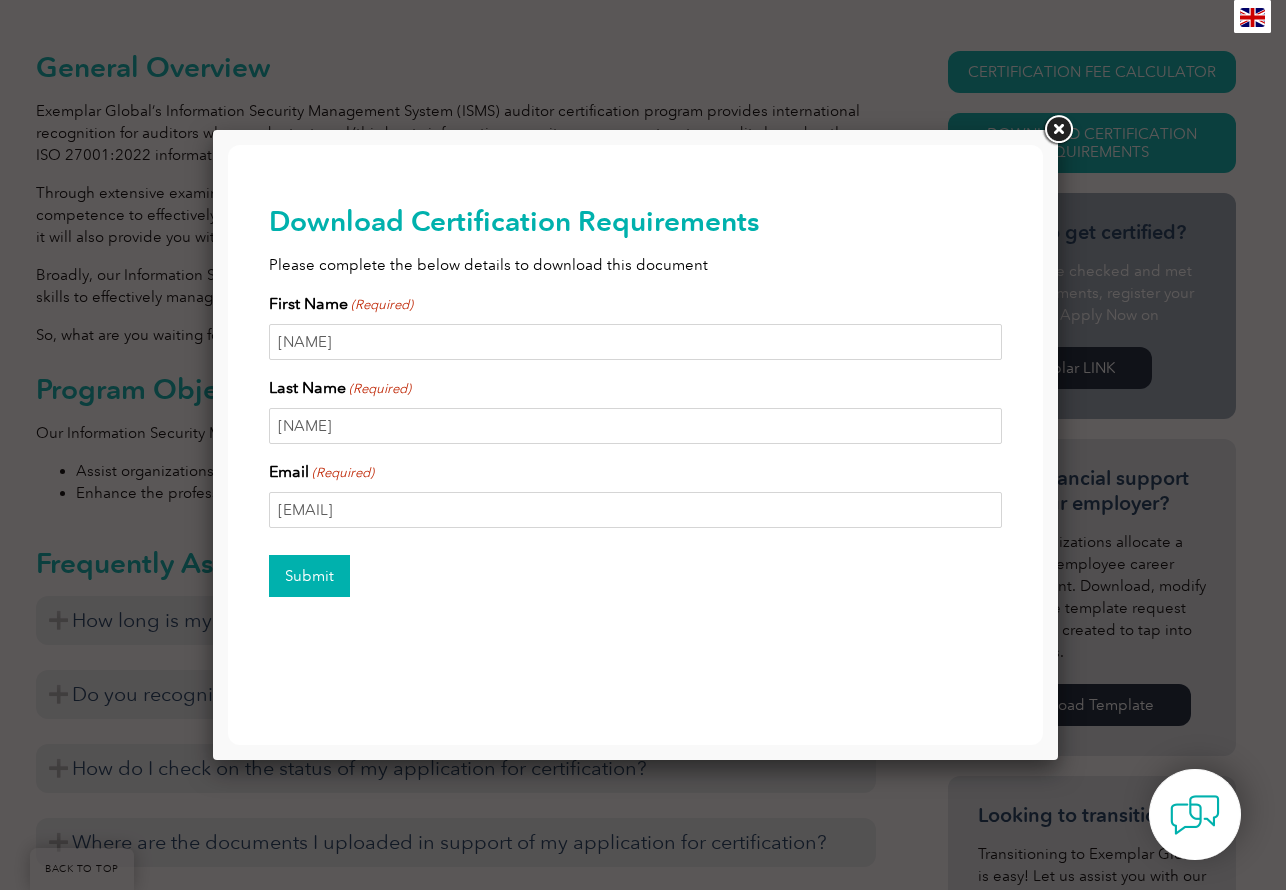 click on "Submit" at bounding box center (309, 576) 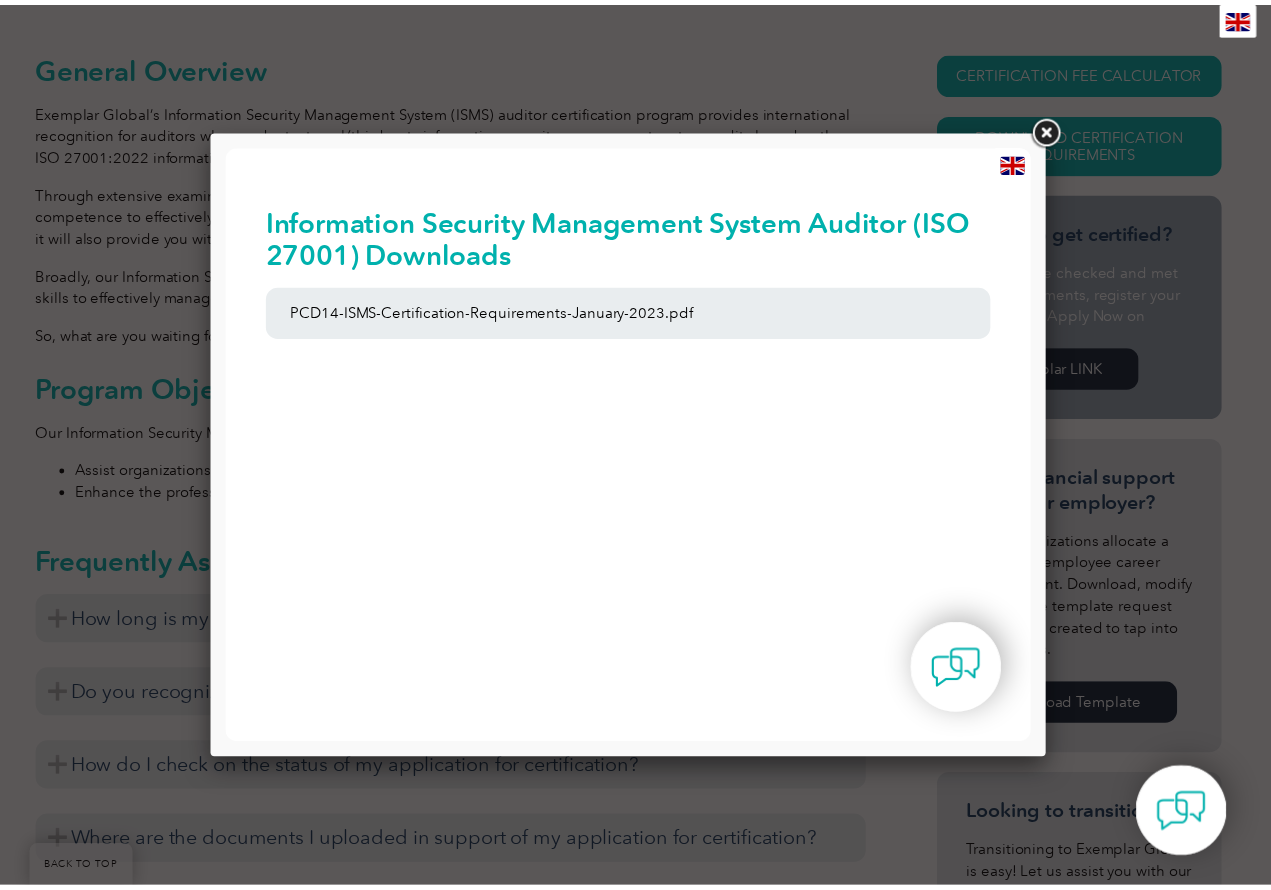scroll, scrollTop: 0, scrollLeft: 0, axis: both 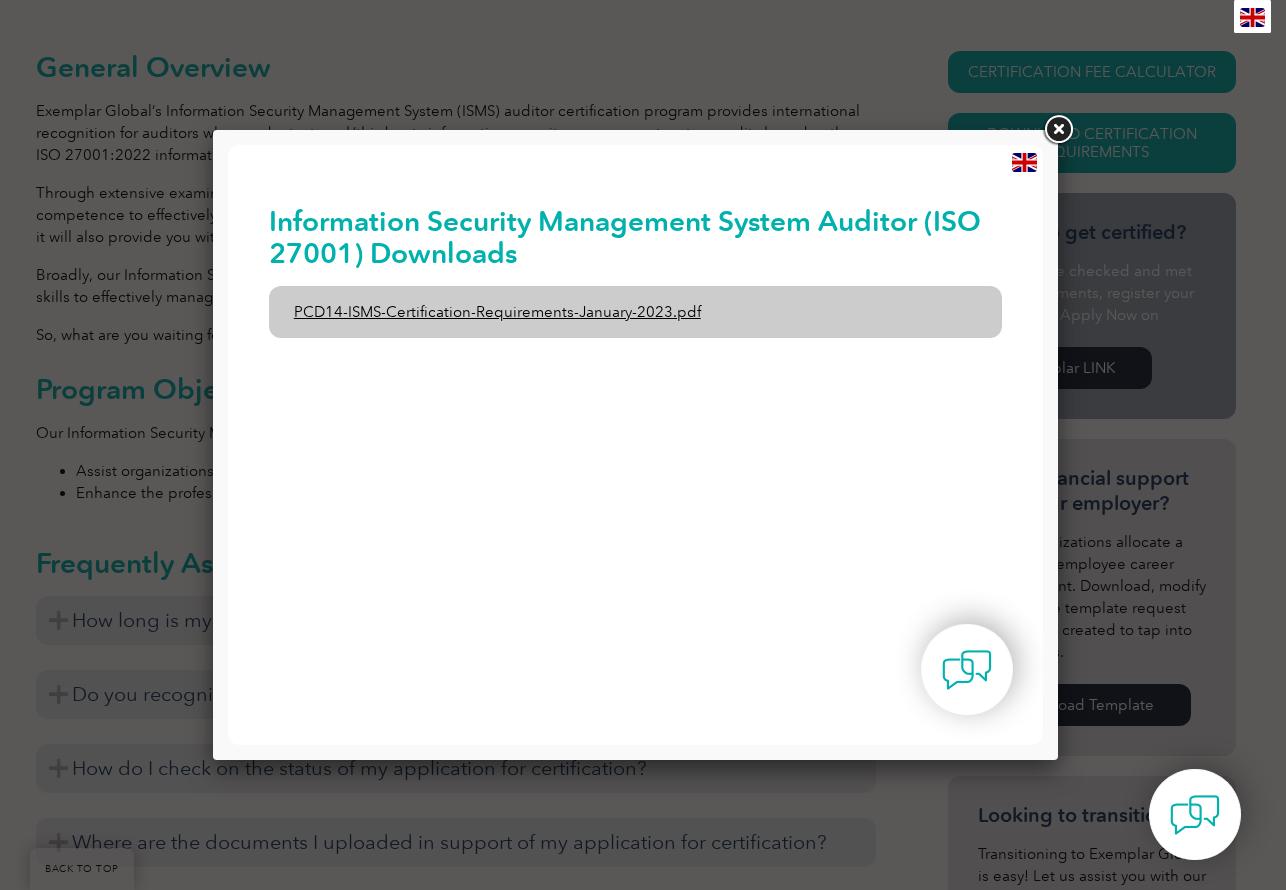 click on "PCD14-ISMS-Certification-Requirements-January-2023.pdf" at bounding box center (636, 312) 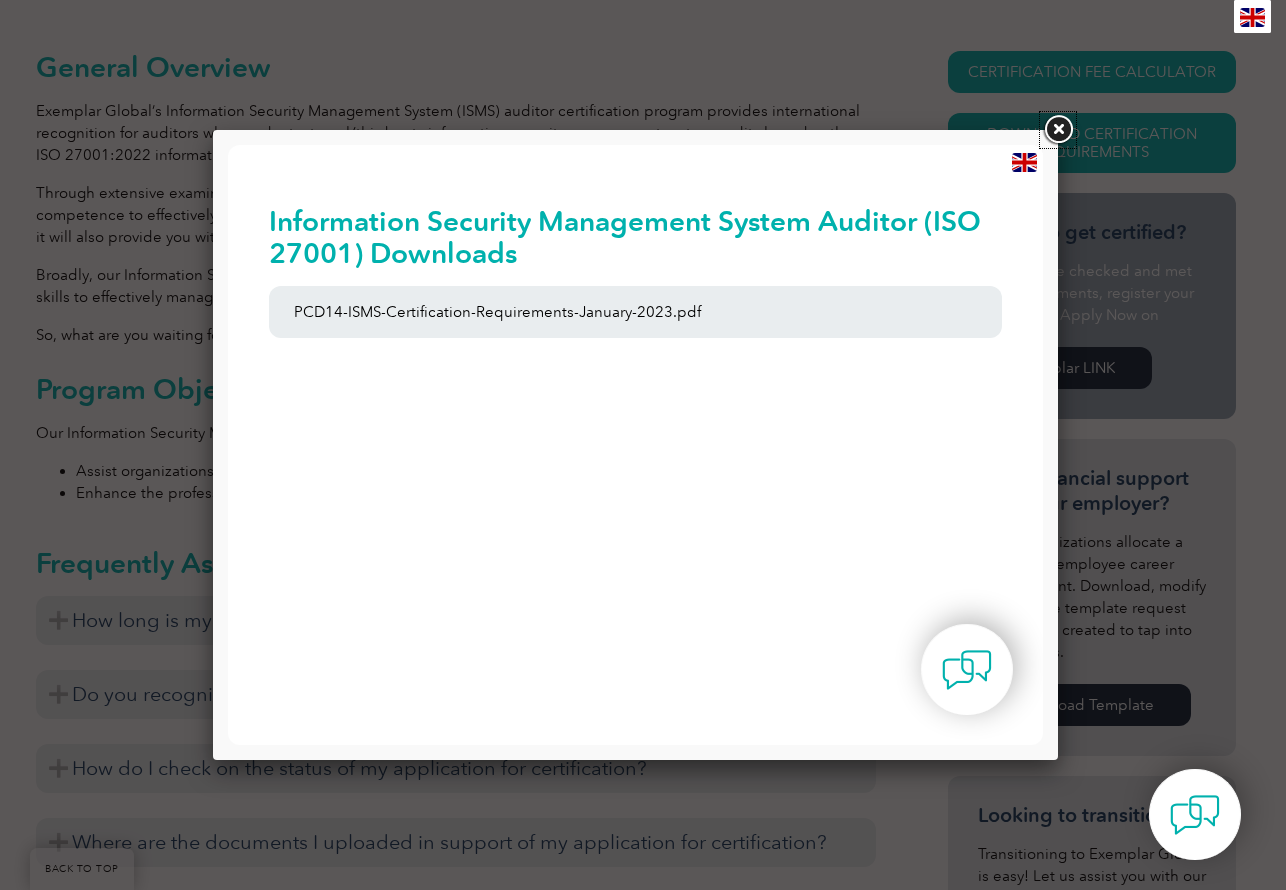 drag, startPoint x: 1068, startPoint y: 127, endPoint x: 1062, endPoint y: 118, distance: 10.816654 